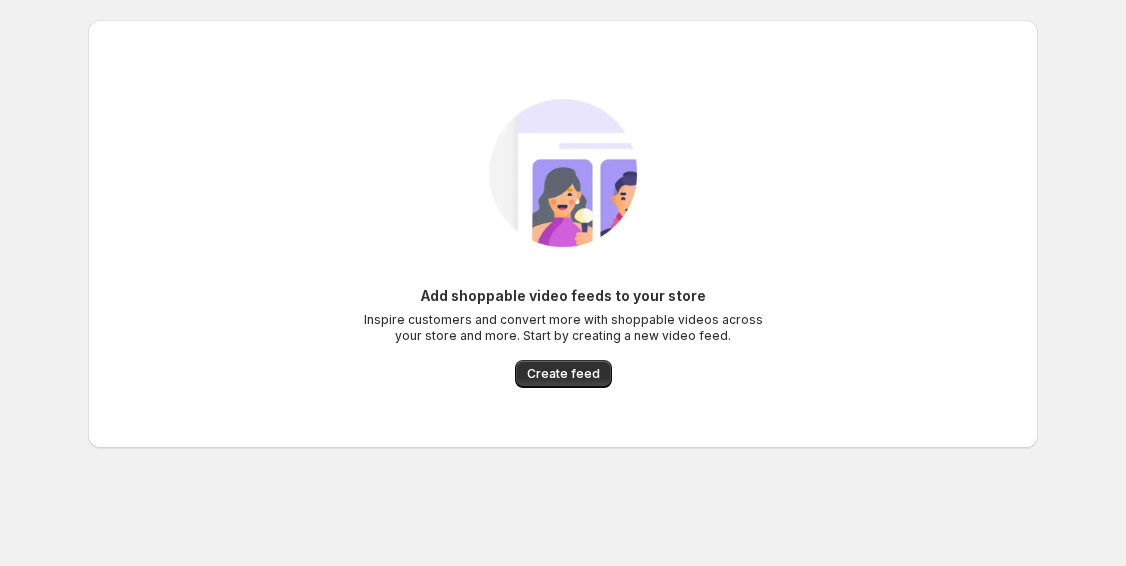 scroll, scrollTop: 0, scrollLeft: 0, axis: both 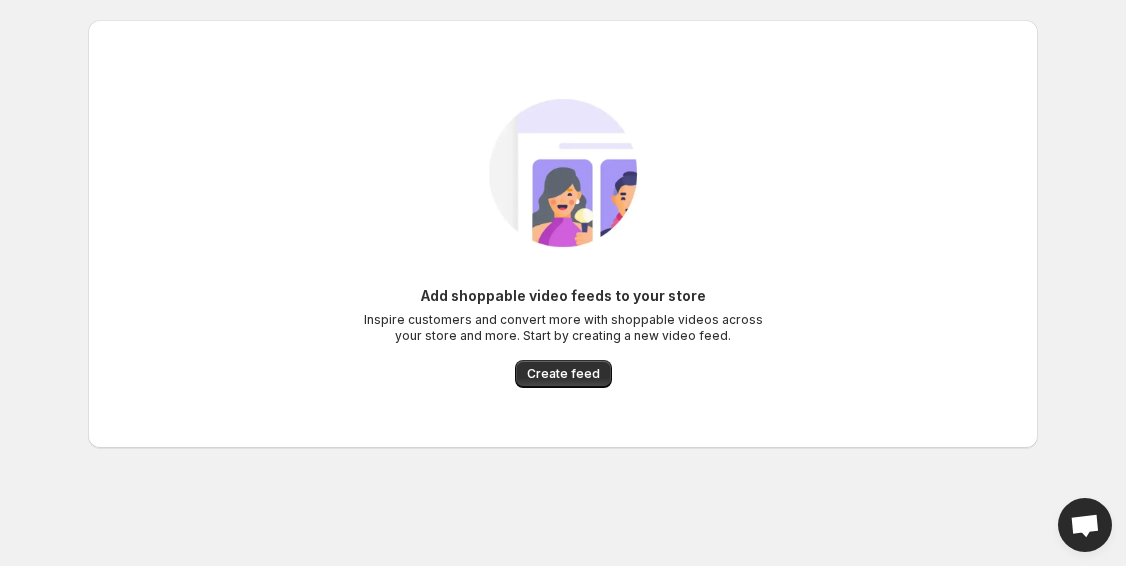 click on "Home Feeds Videos Subscription Settings Add shoppable video feeds to your store Inspire customers and convert more with shoppable videos across your store and more. Start by creating a new video feed. Create feed" at bounding box center [563, 283] 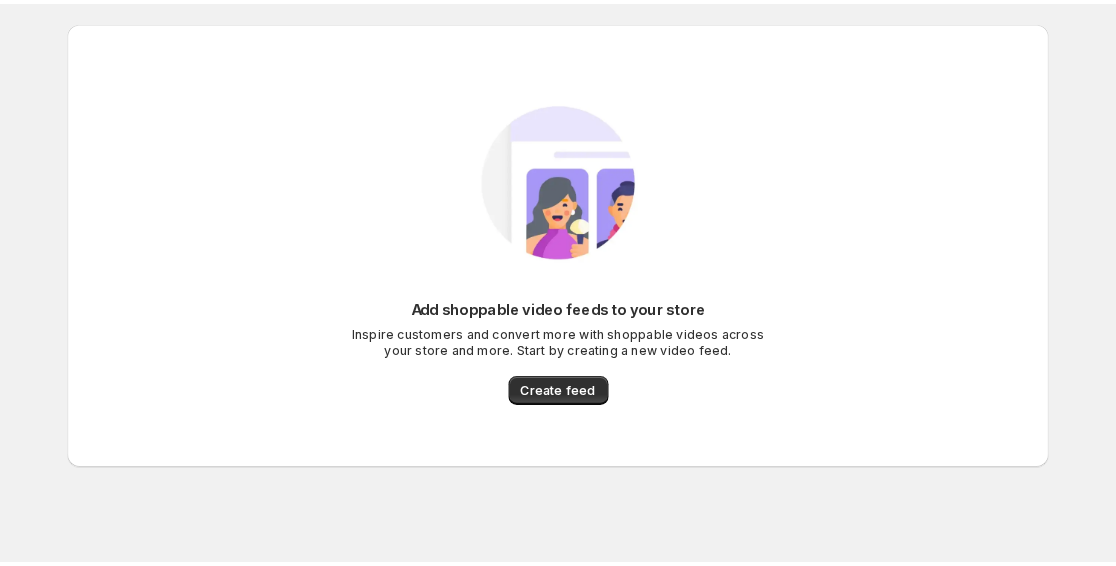 scroll, scrollTop: 0, scrollLeft: 0, axis: both 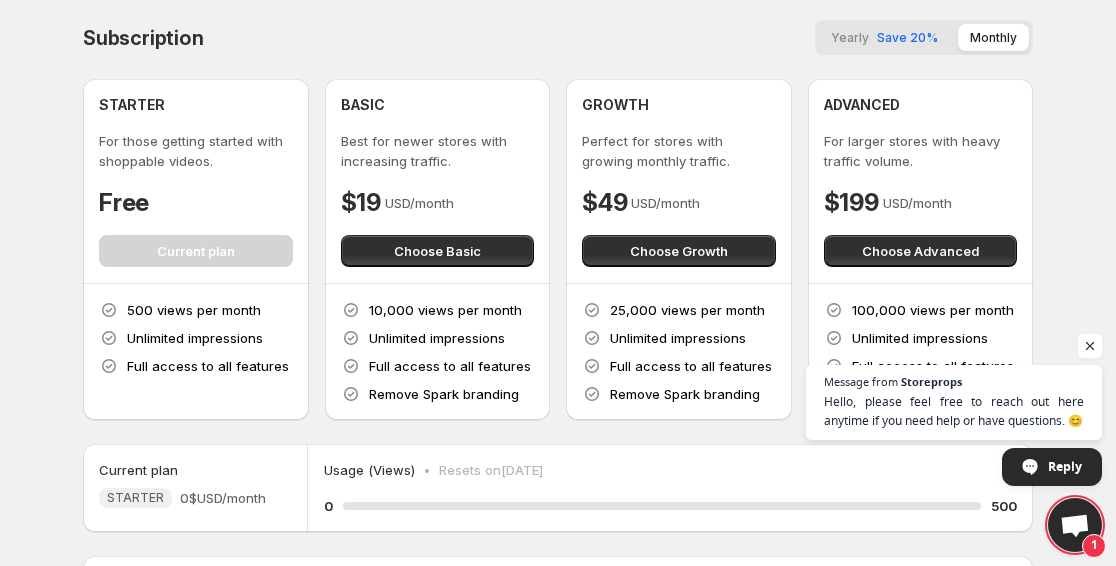 click at bounding box center [1090, 346] 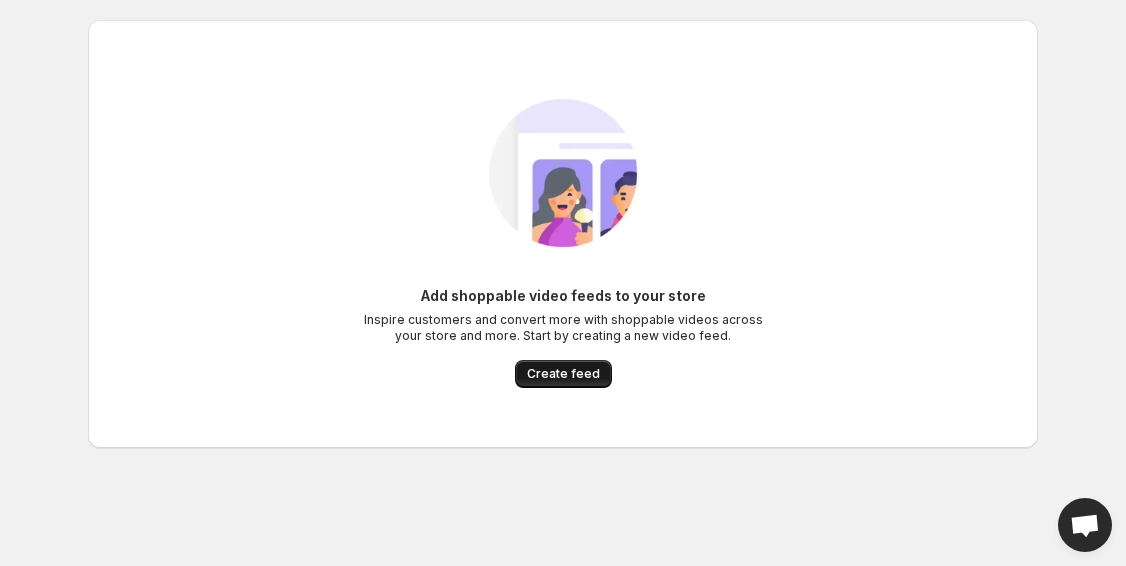 click on "Create feed" at bounding box center (563, 374) 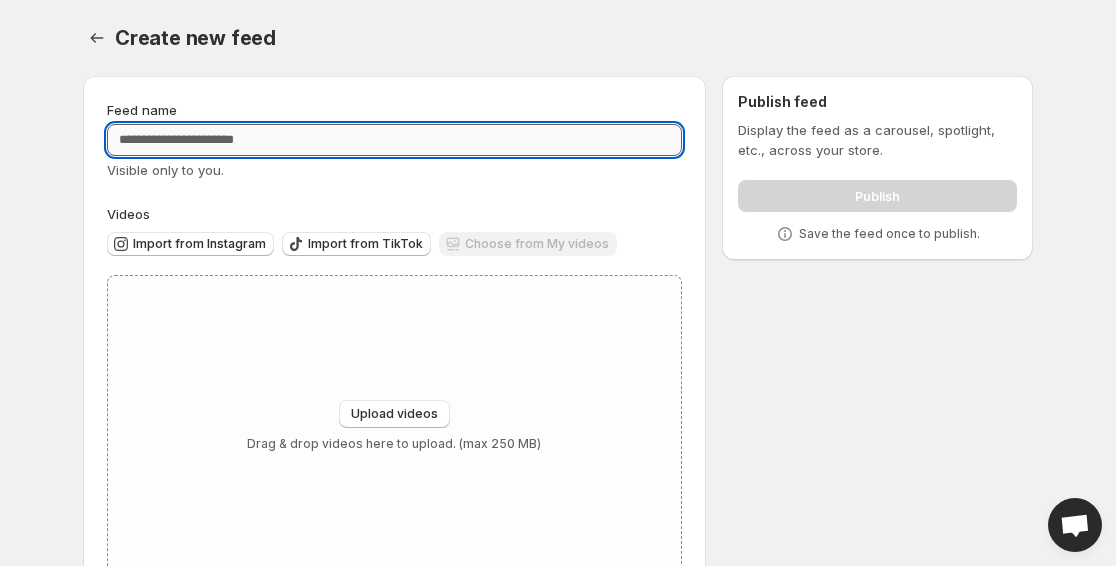 click on "Feed name" at bounding box center [394, 140] 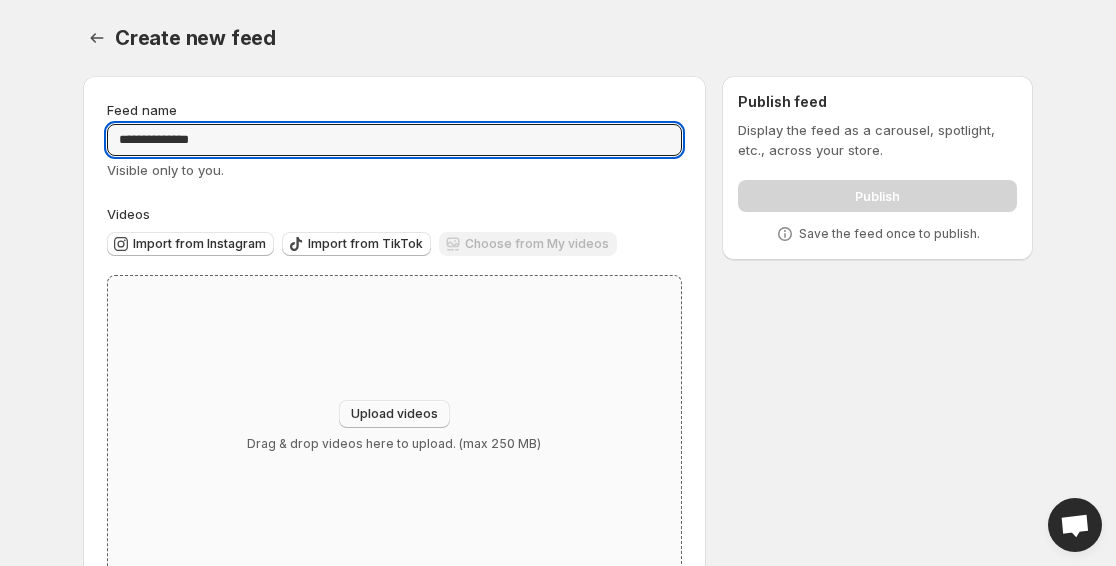 type on "**********" 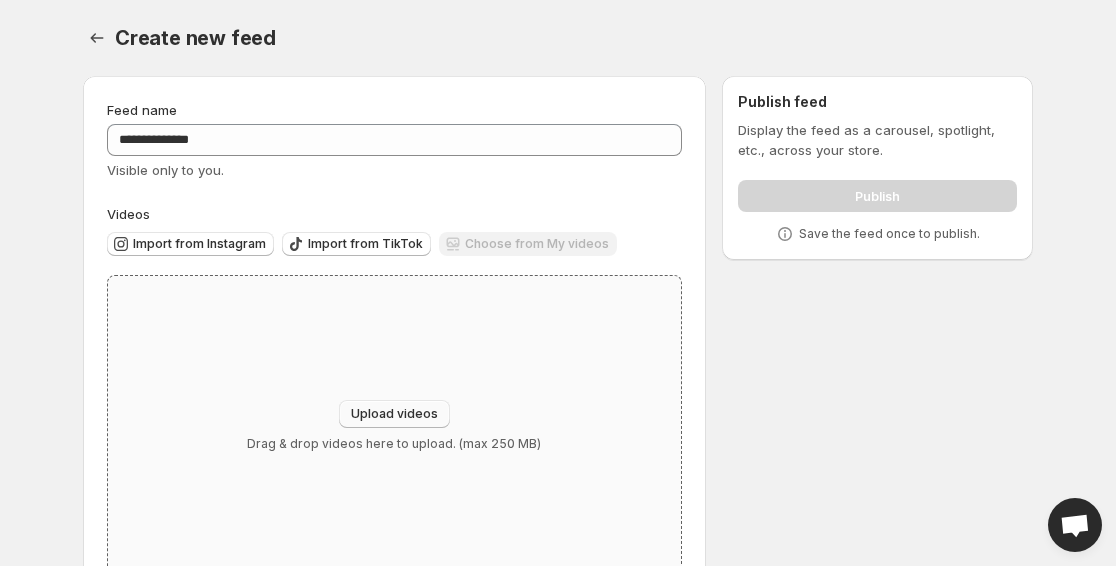 click on "Upload videos" at bounding box center [394, 414] 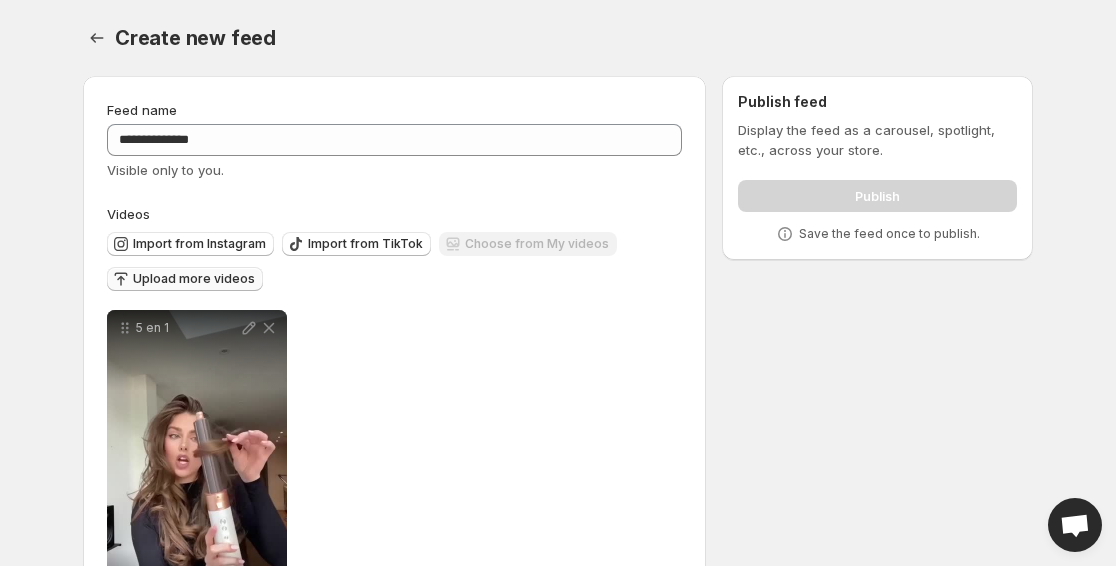 click on "Upload more videos" at bounding box center [194, 279] 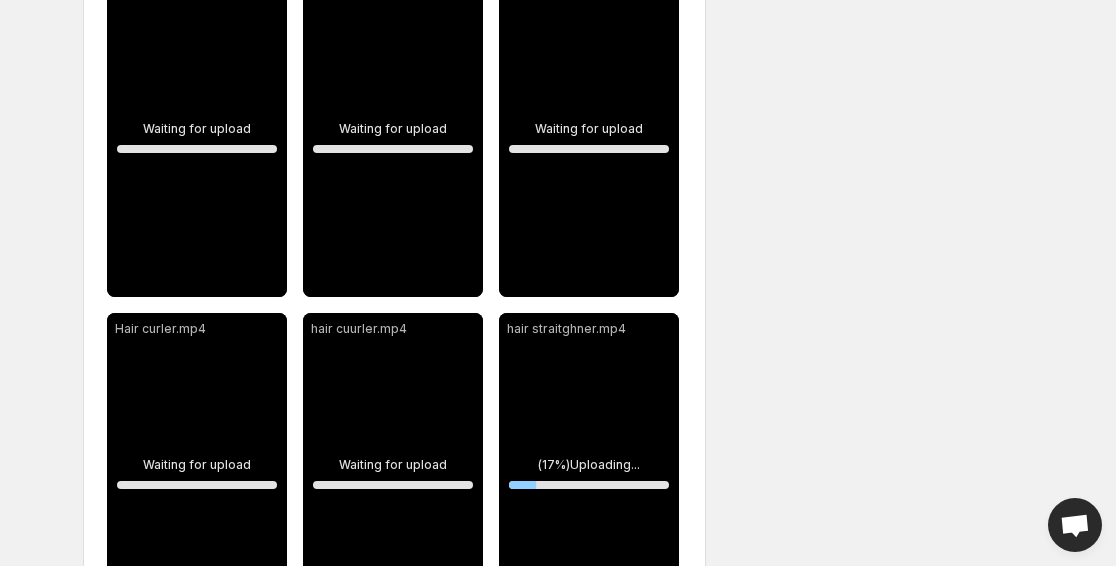scroll, scrollTop: 314, scrollLeft: 0, axis: vertical 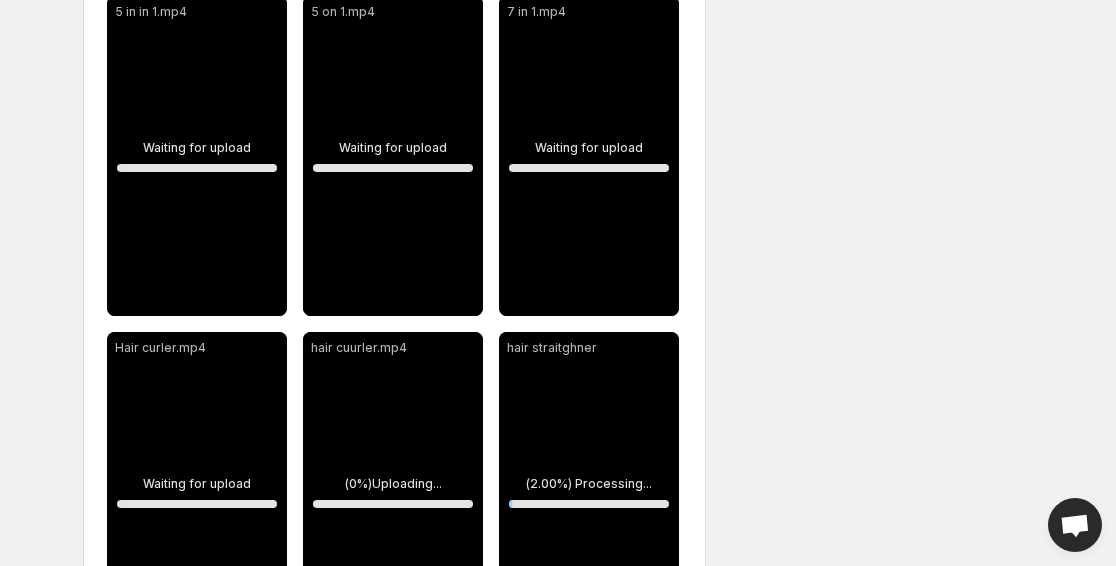 drag, startPoint x: 1100, startPoint y: 113, endPoint x: 1117, endPoint y: 309, distance: 196.73587 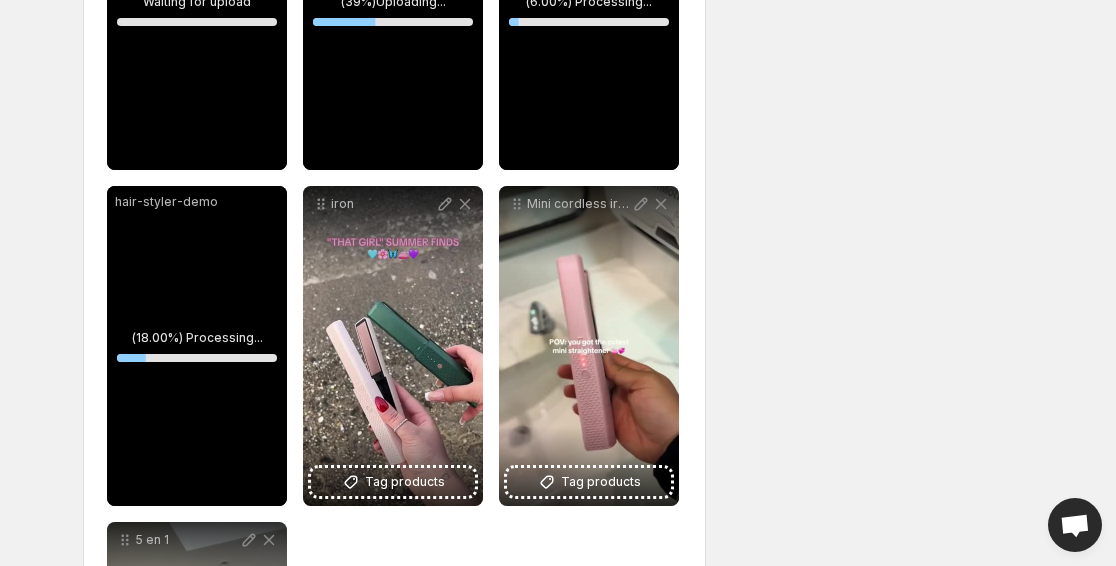 scroll, scrollTop: 846, scrollLeft: 0, axis: vertical 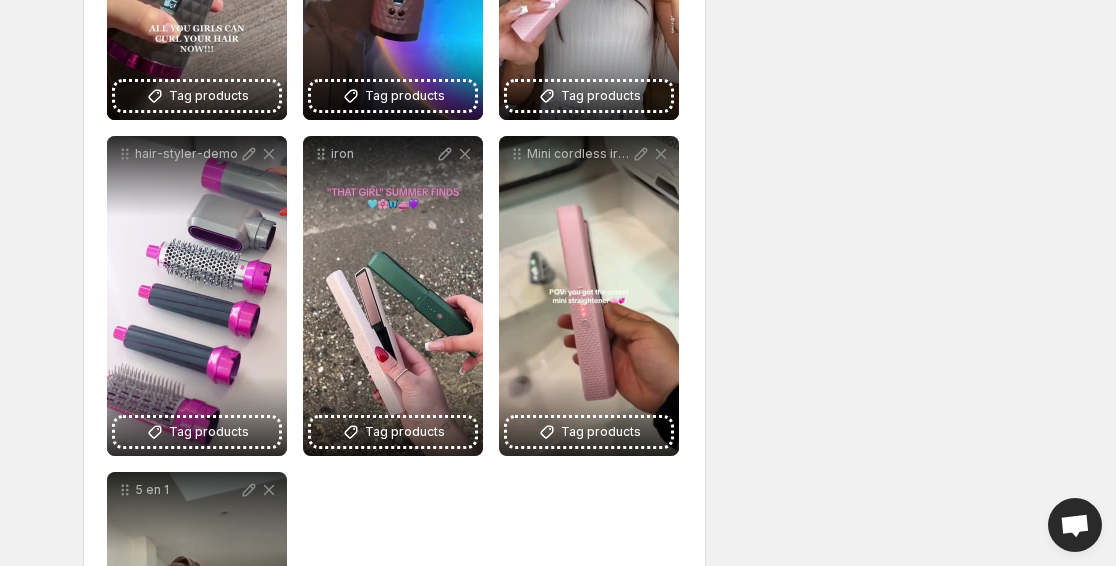 click on "**********" at bounding box center [558, -563] 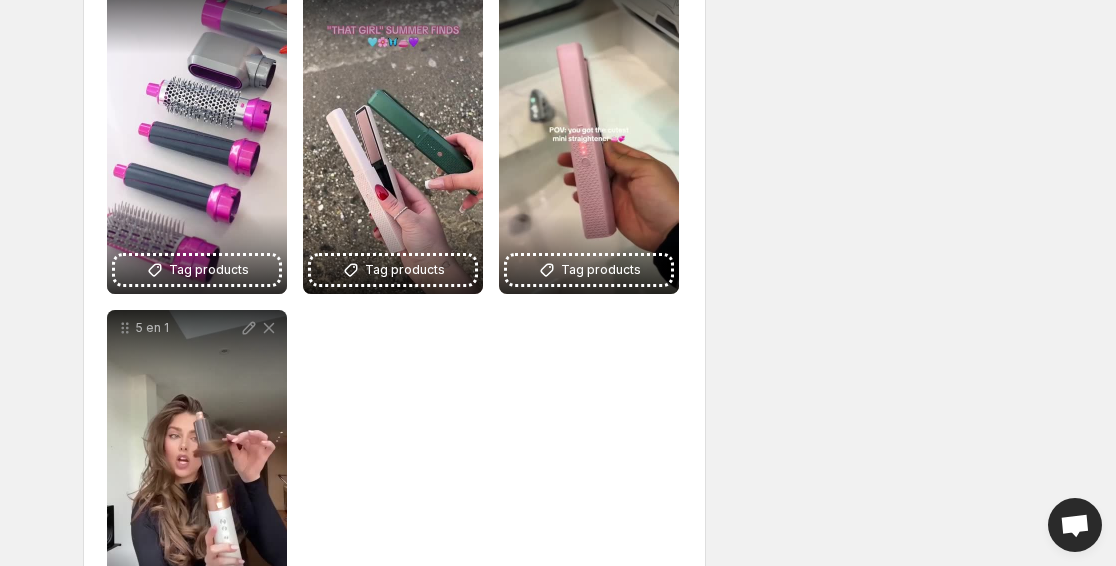 scroll, scrollTop: 1120, scrollLeft: 0, axis: vertical 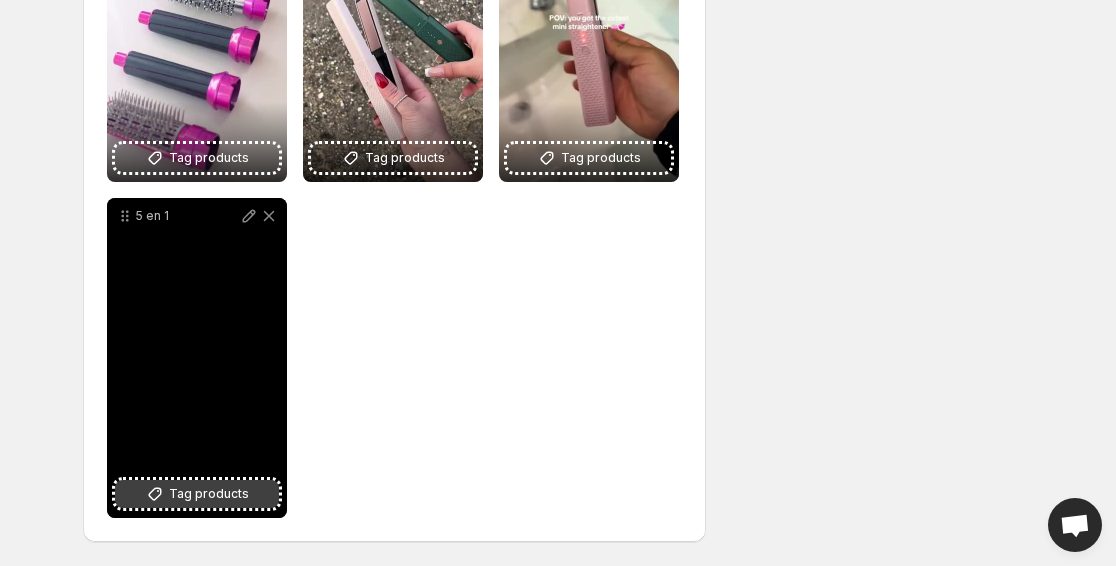 click on "Tag products" at bounding box center (209, 494) 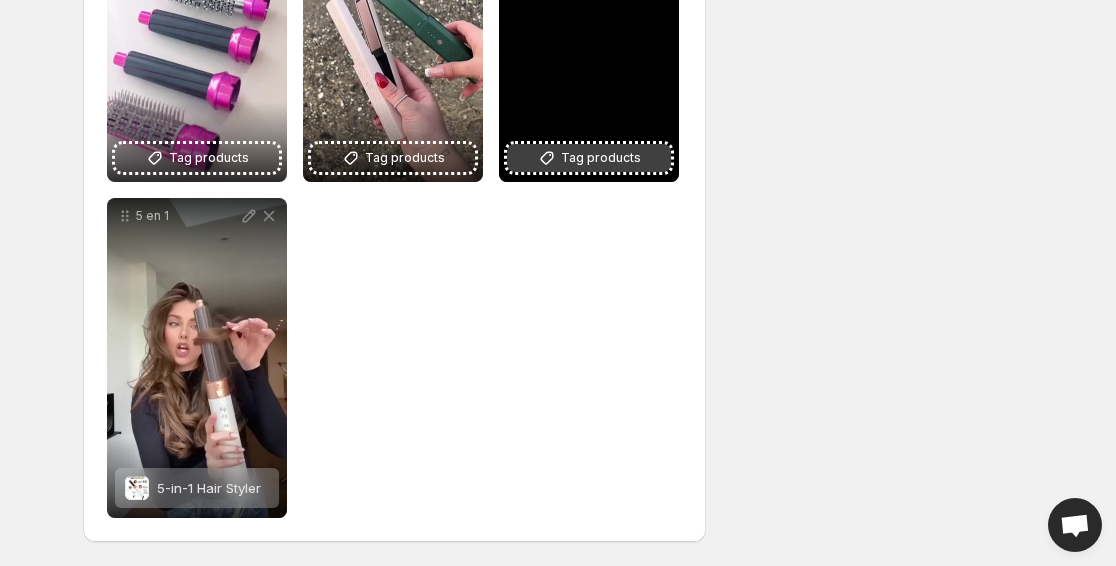 click 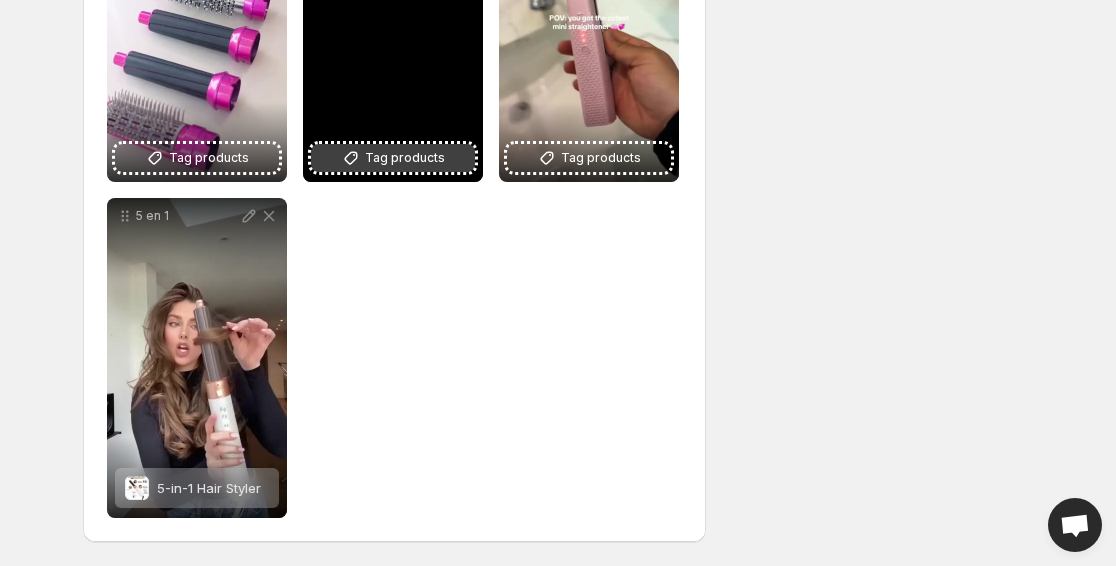 click on "Tag products" at bounding box center (405, 158) 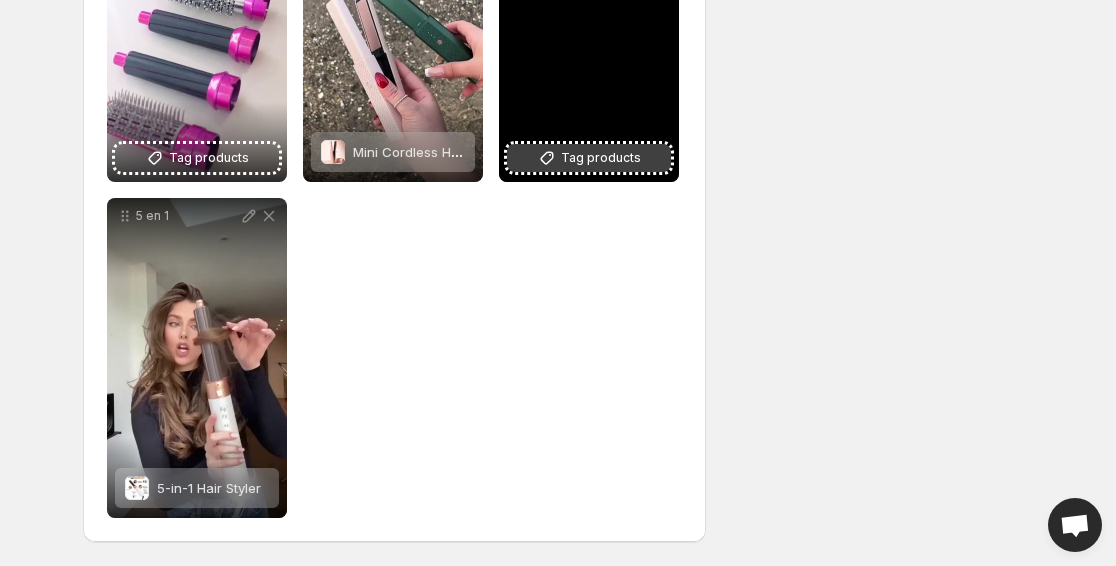 click on "Tag products" at bounding box center [589, 158] 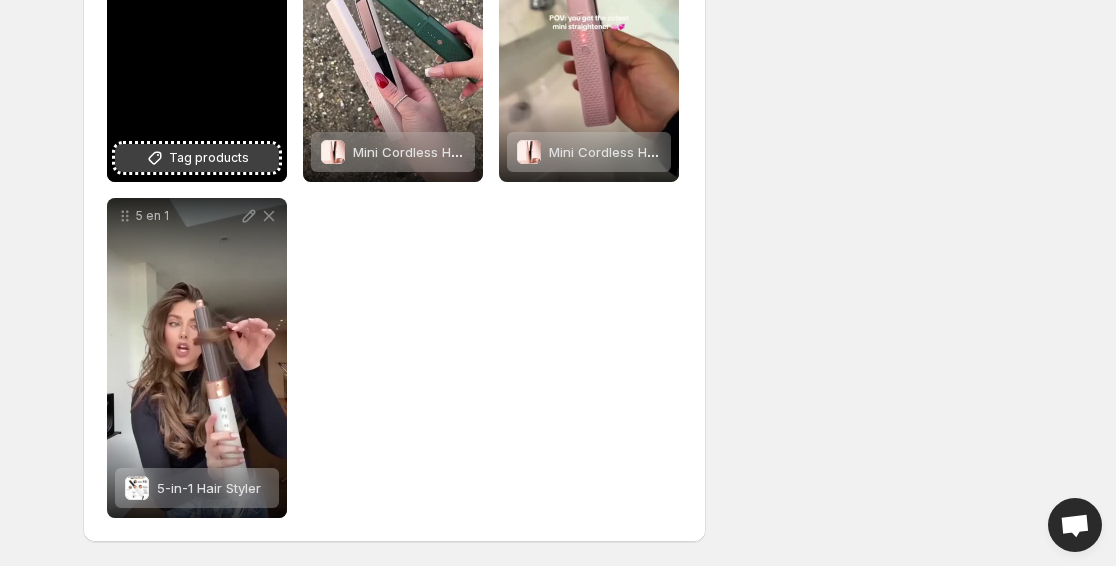 click on "Tag products" at bounding box center [209, 158] 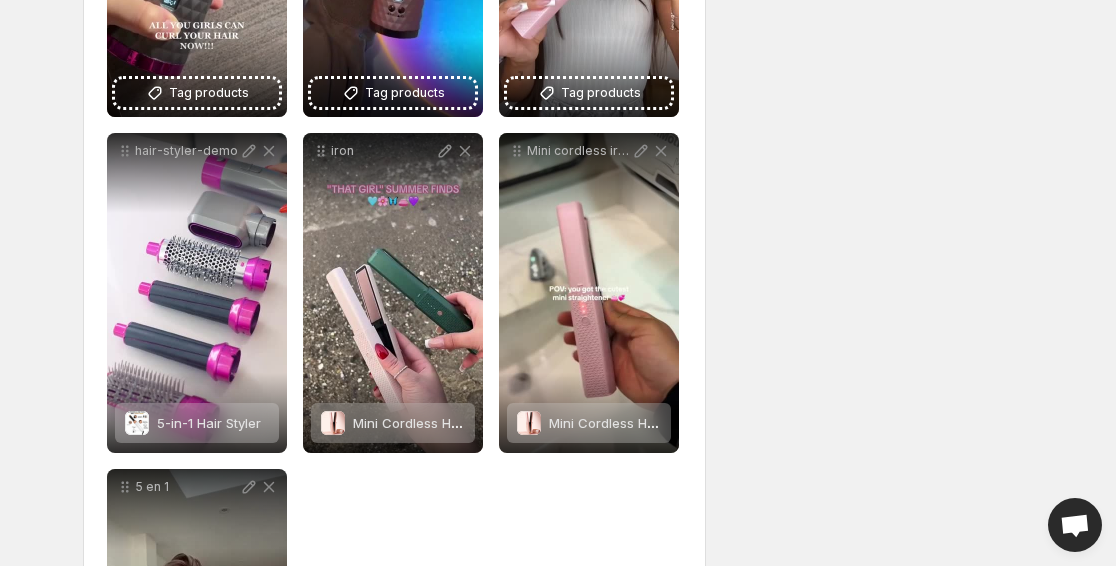 scroll, scrollTop: 846, scrollLeft: 0, axis: vertical 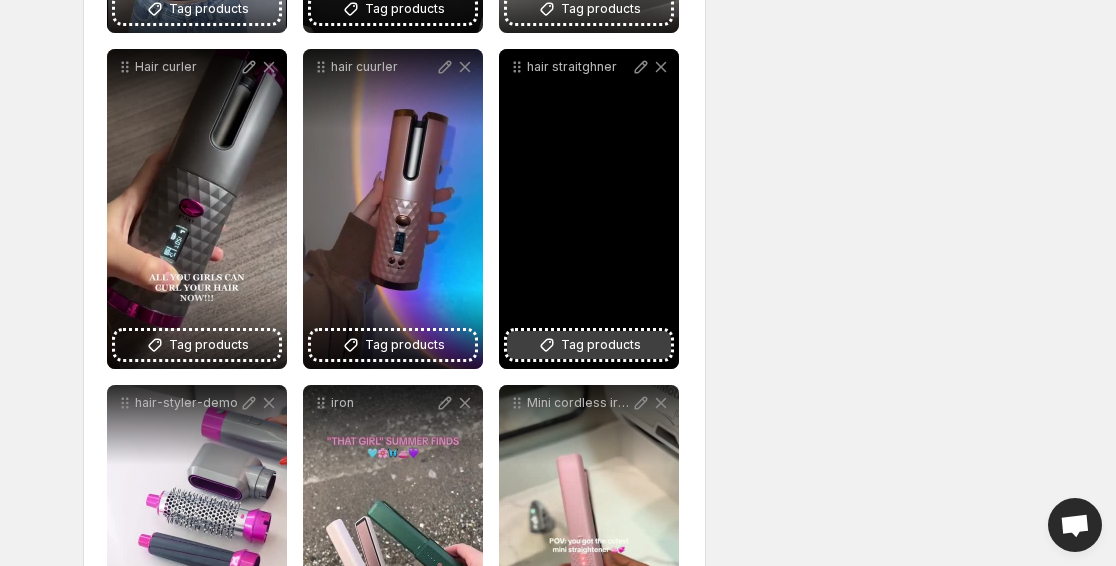 click on "Tag products" at bounding box center [601, 345] 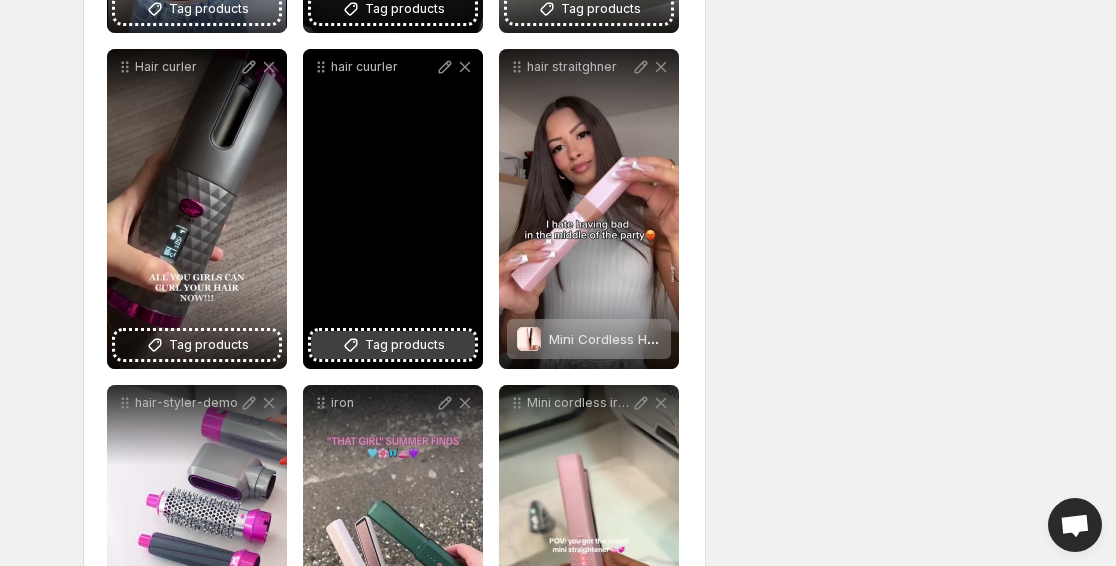 click on "Tag products" at bounding box center (405, 345) 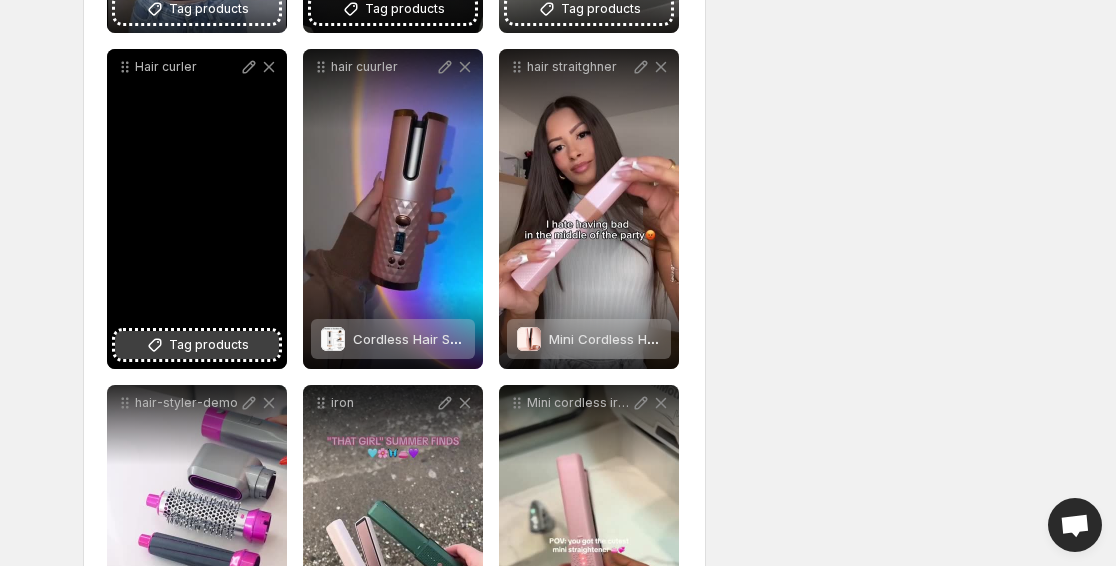 click on "Tag products" at bounding box center (209, 345) 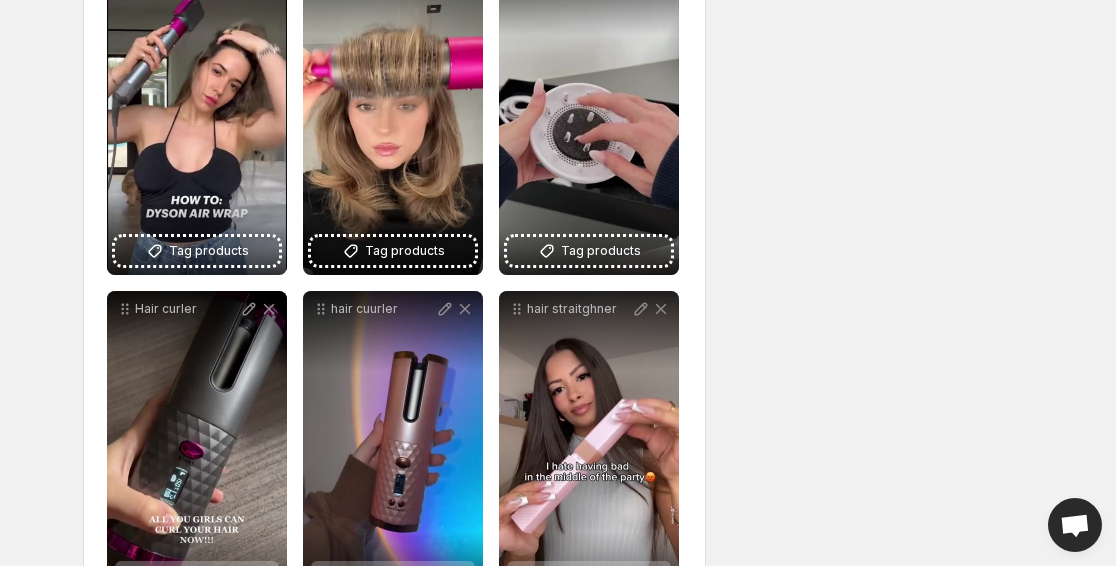 scroll, scrollTop: 261, scrollLeft: 0, axis: vertical 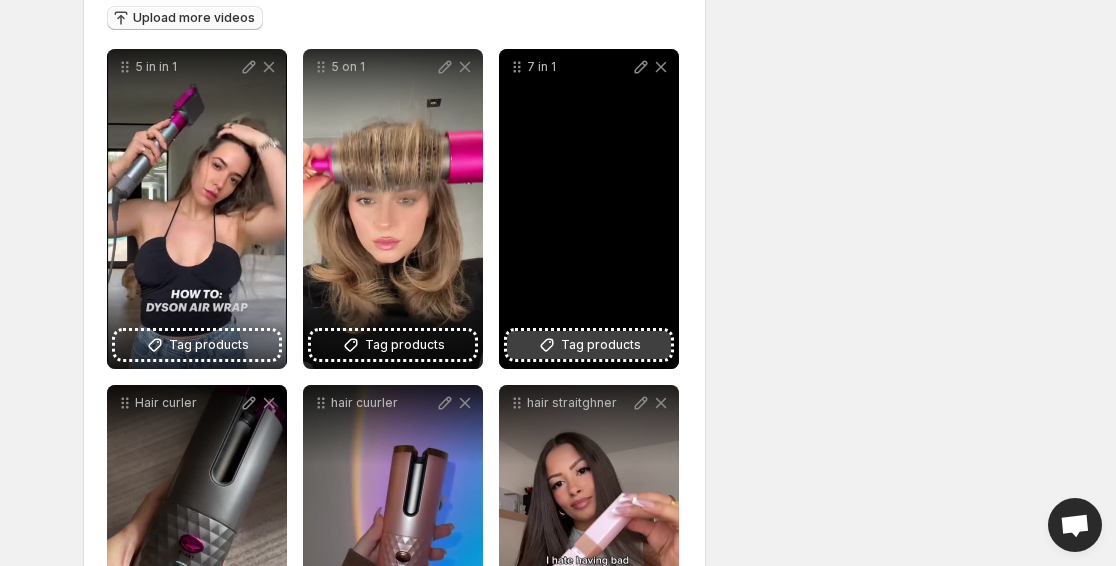 click on "Tag products" at bounding box center [601, 345] 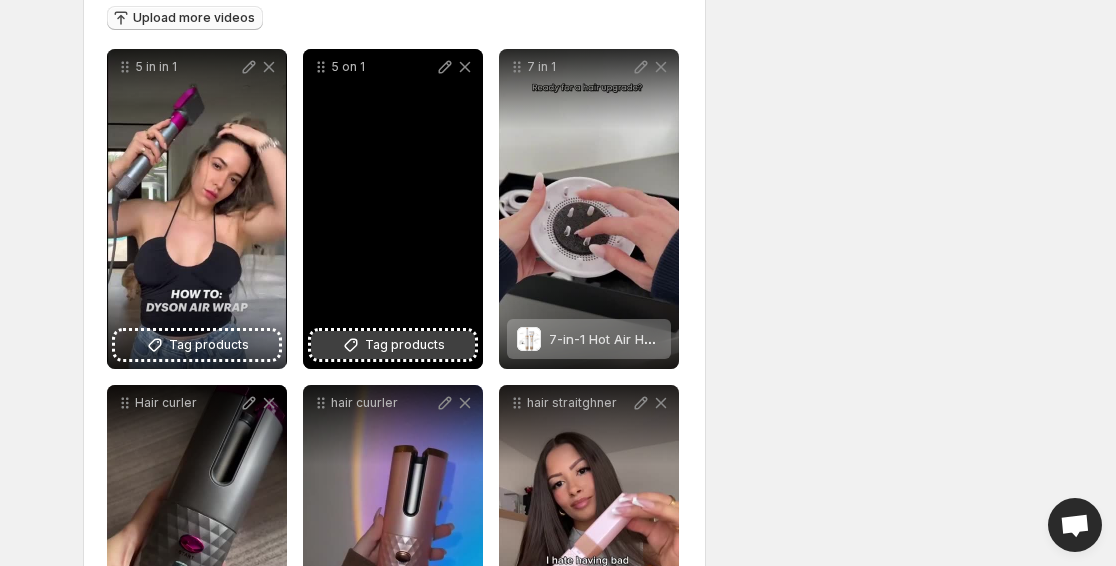 click on "Tag products" at bounding box center [405, 345] 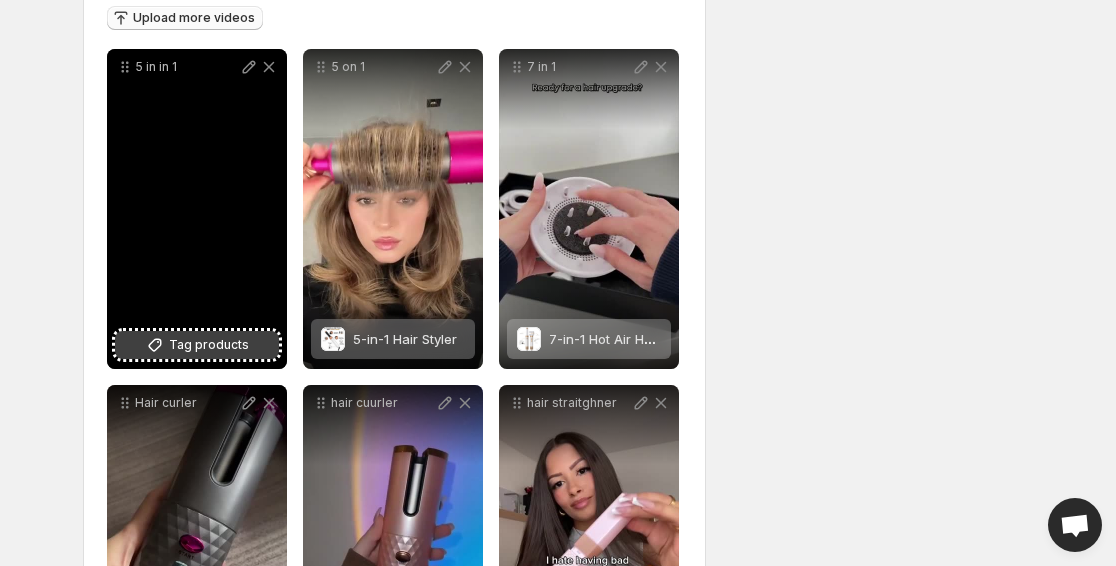 click on "Tag products" at bounding box center (197, 345) 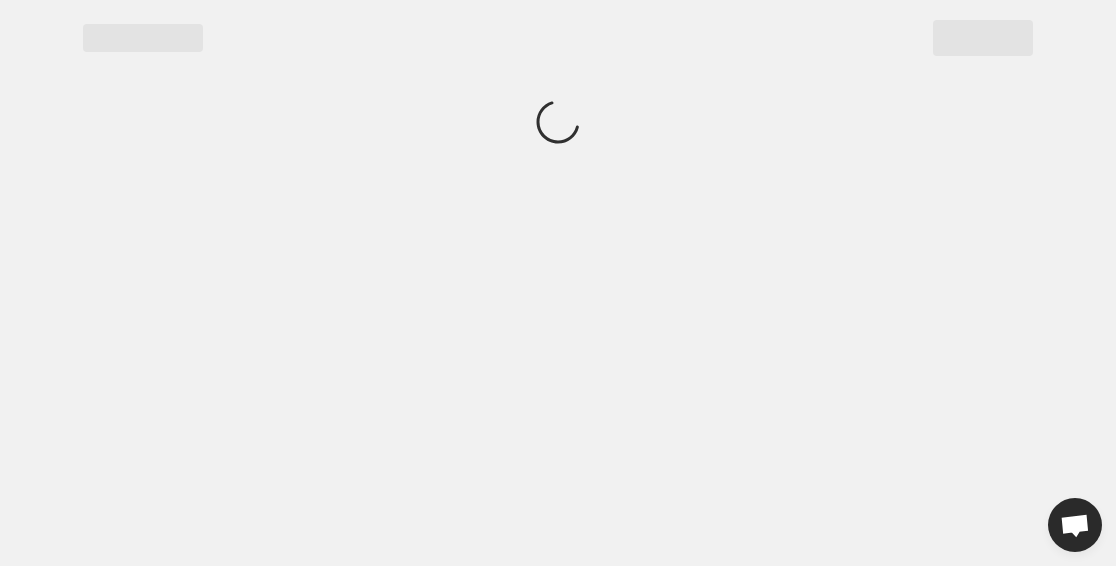 scroll, scrollTop: 0, scrollLeft: 0, axis: both 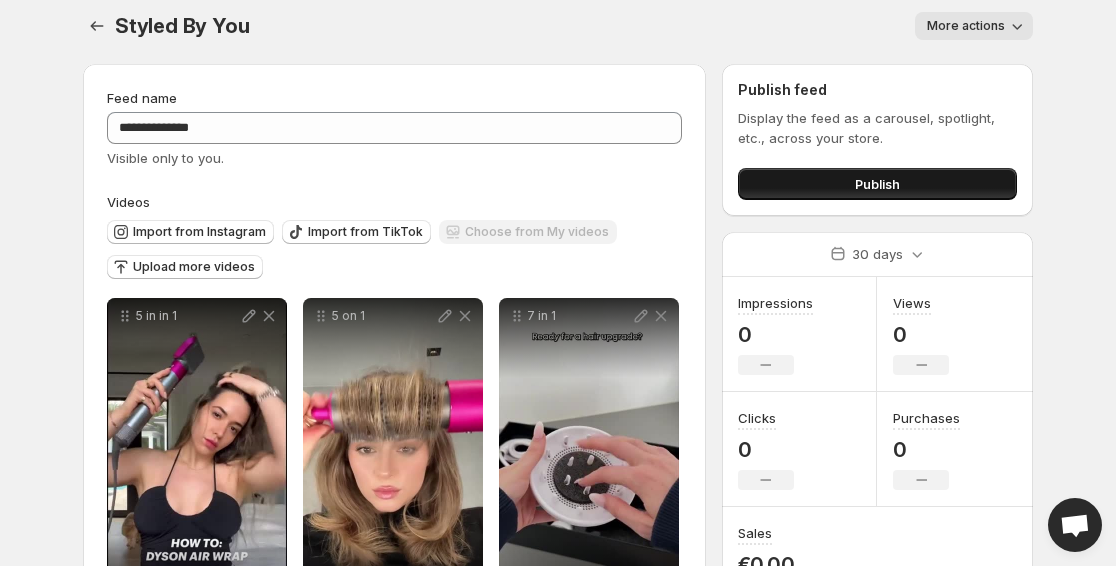 click on "Publish" at bounding box center (877, 184) 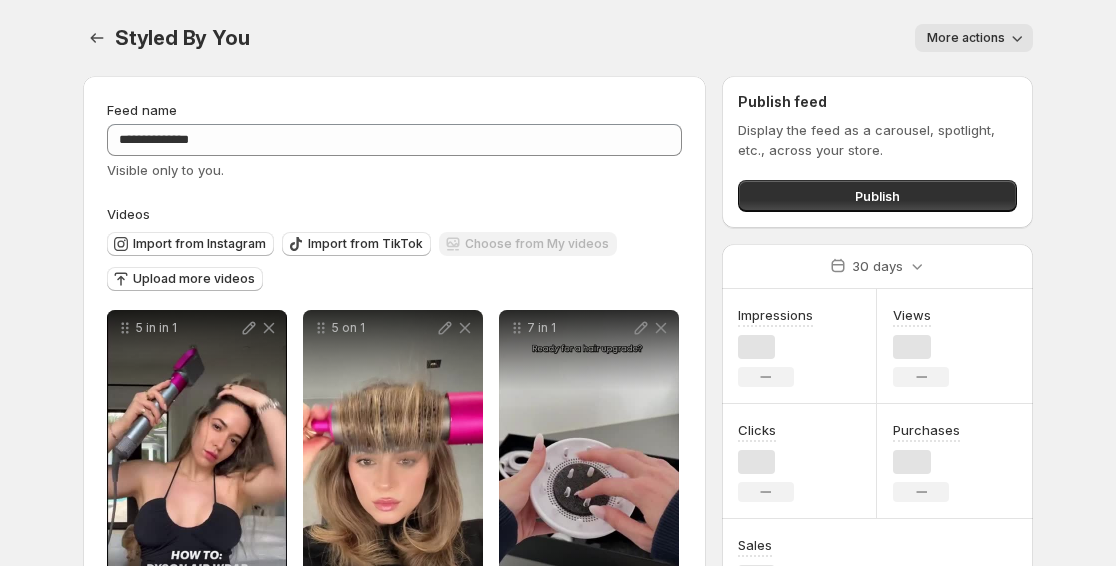 scroll, scrollTop: 0, scrollLeft: 0, axis: both 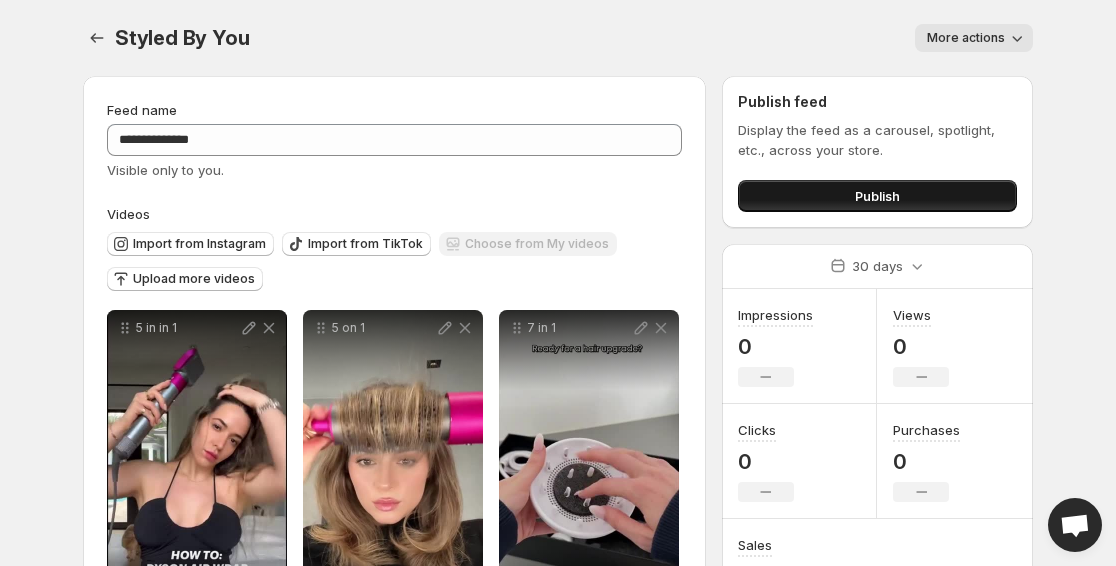 click on "Publish" at bounding box center [877, 196] 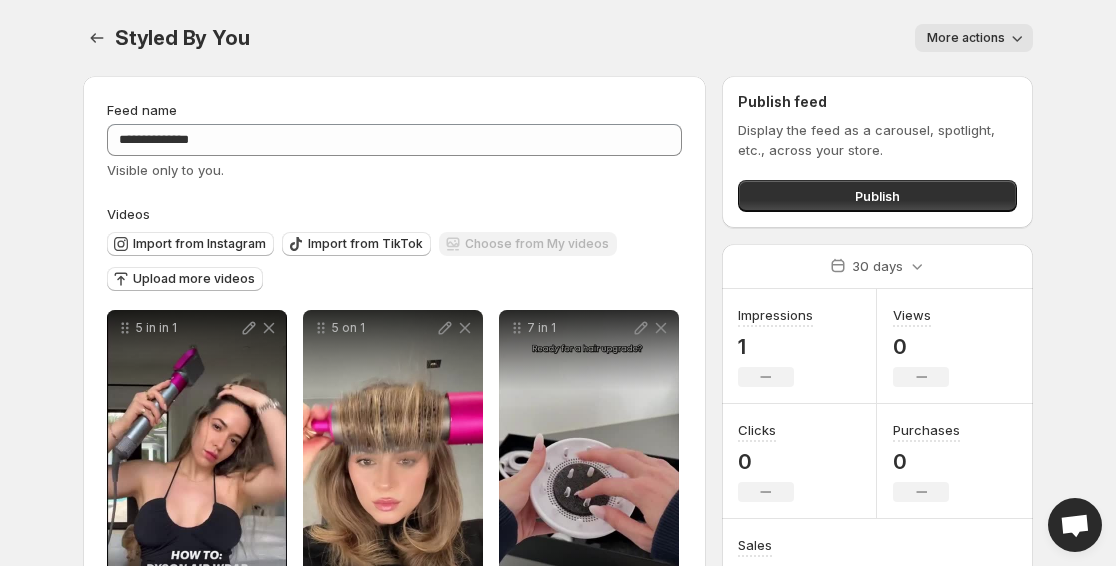 click on "1" at bounding box center (775, 347) 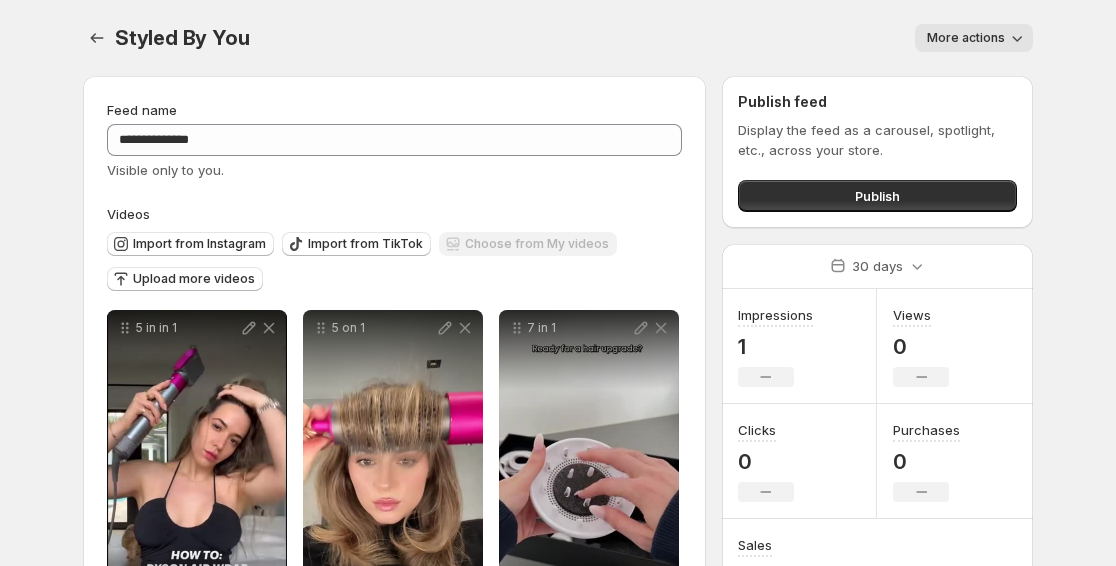 scroll, scrollTop: 0, scrollLeft: 0, axis: both 